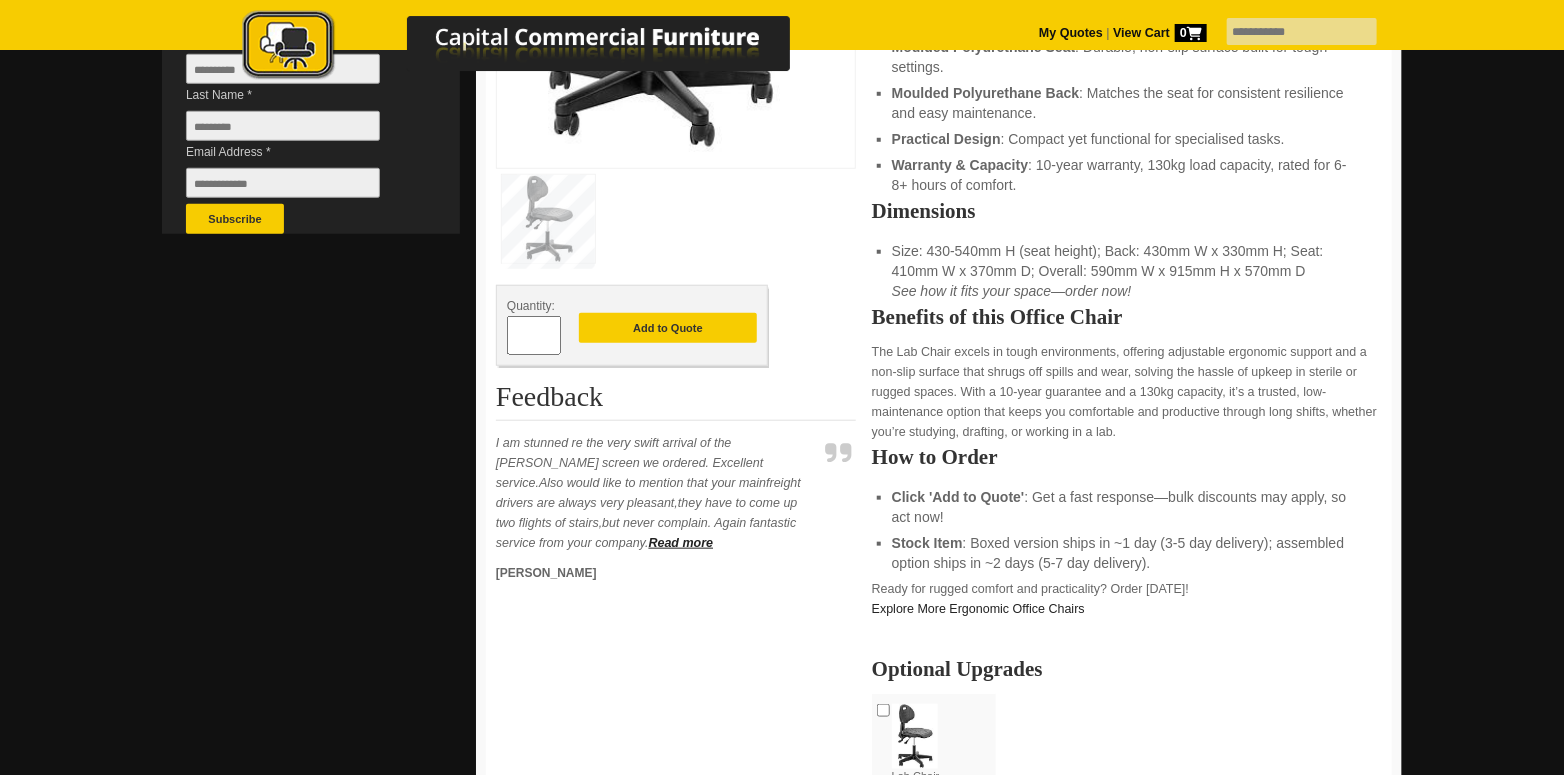 scroll, scrollTop: 700, scrollLeft: 0, axis: vertical 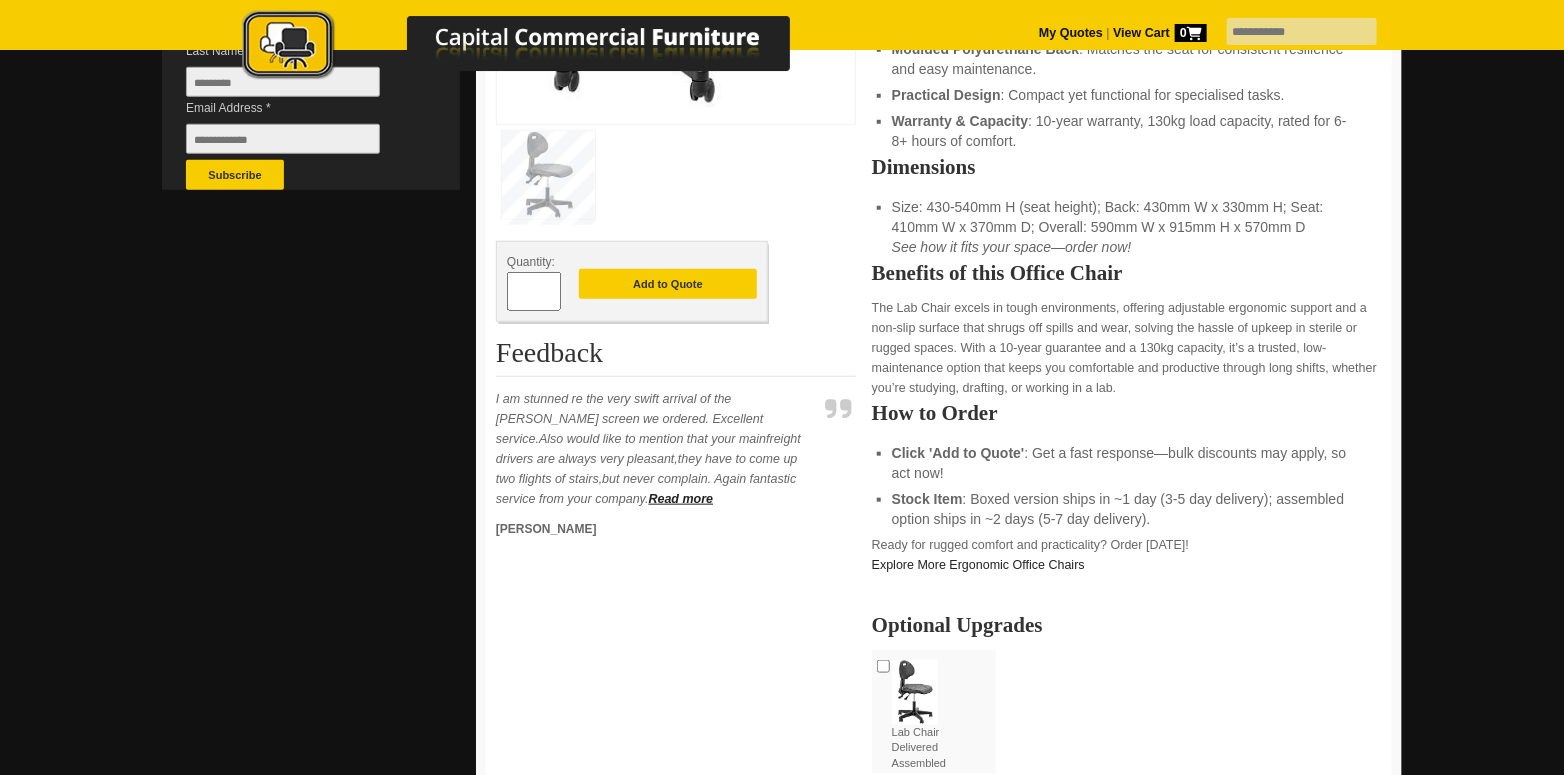 drag, startPoint x: 534, startPoint y: 289, endPoint x: 508, endPoint y: 283, distance: 26.683329 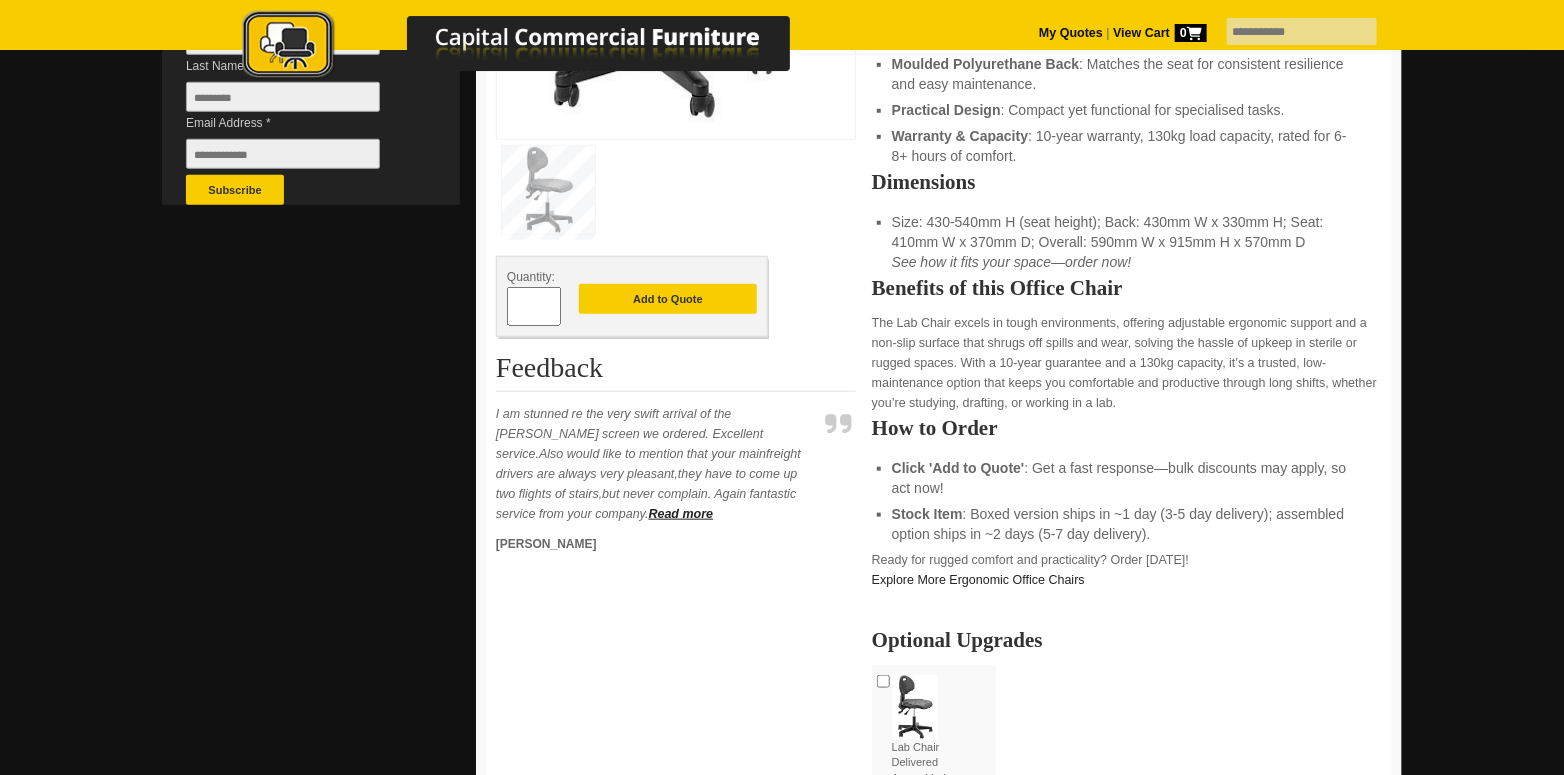 scroll, scrollTop: 700, scrollLeft: 0, axis: vertical 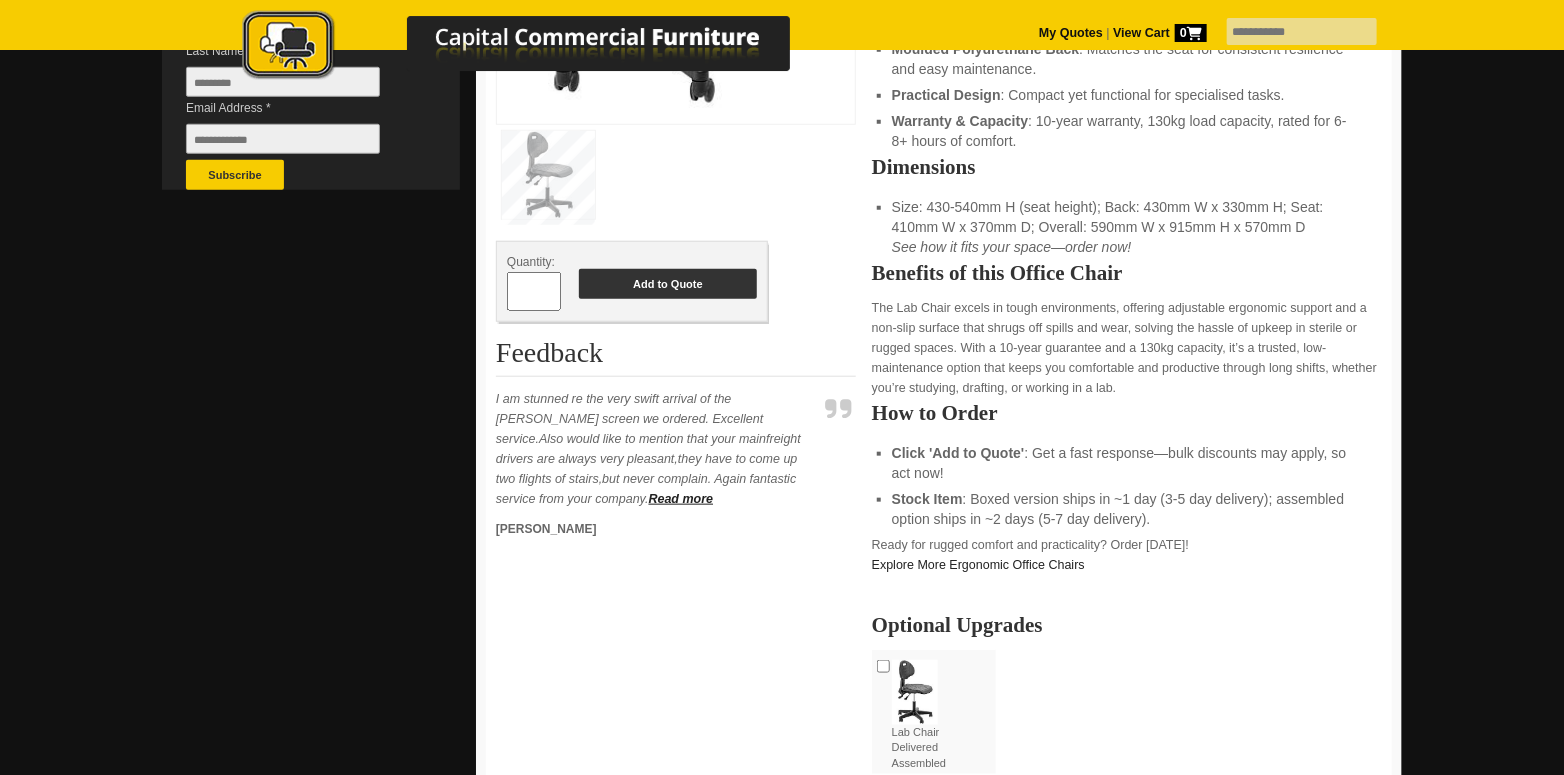 type on "**" 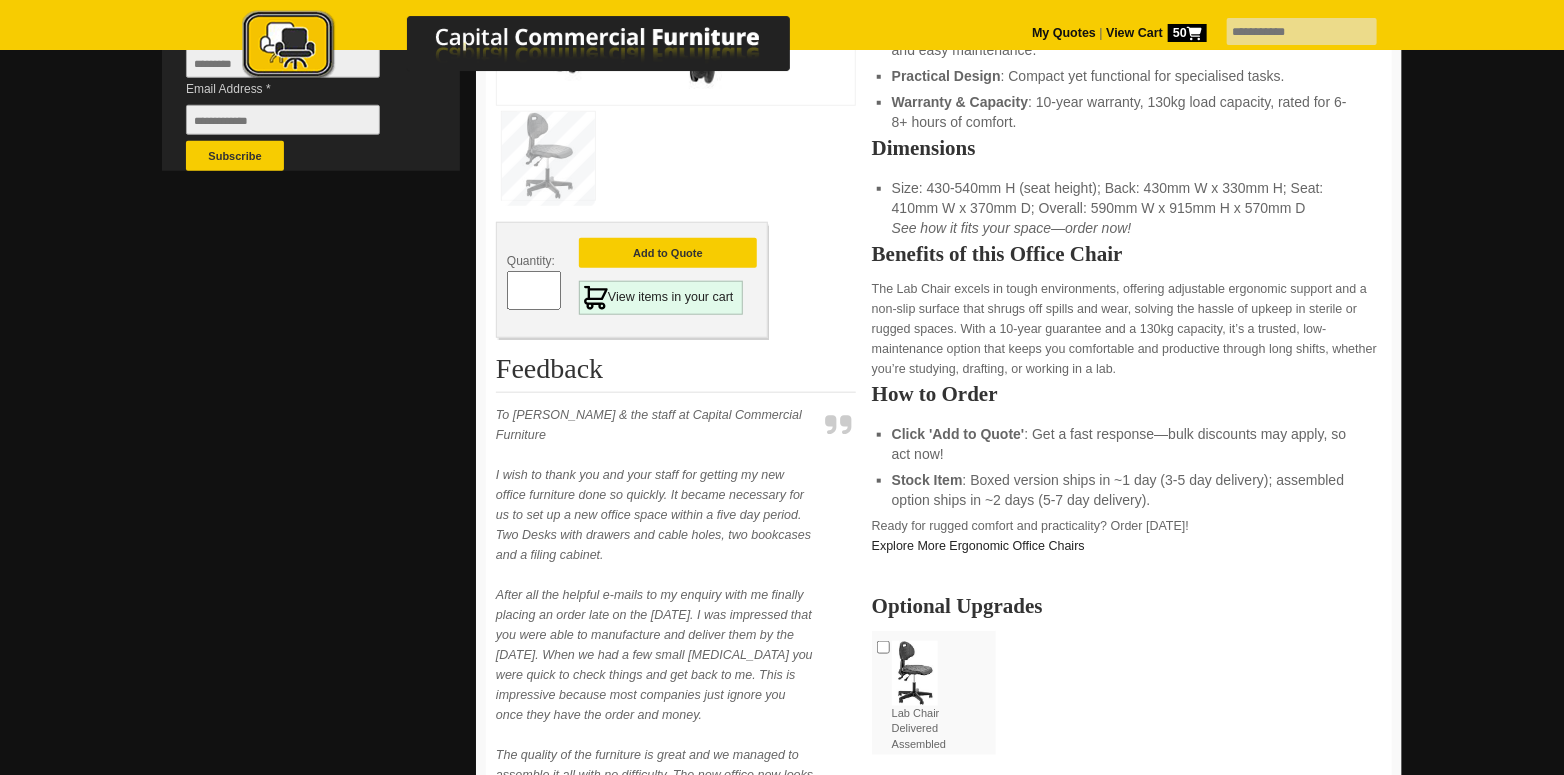 scroll, scrollTop: 800, scrollLeft: 0, axis: vertical 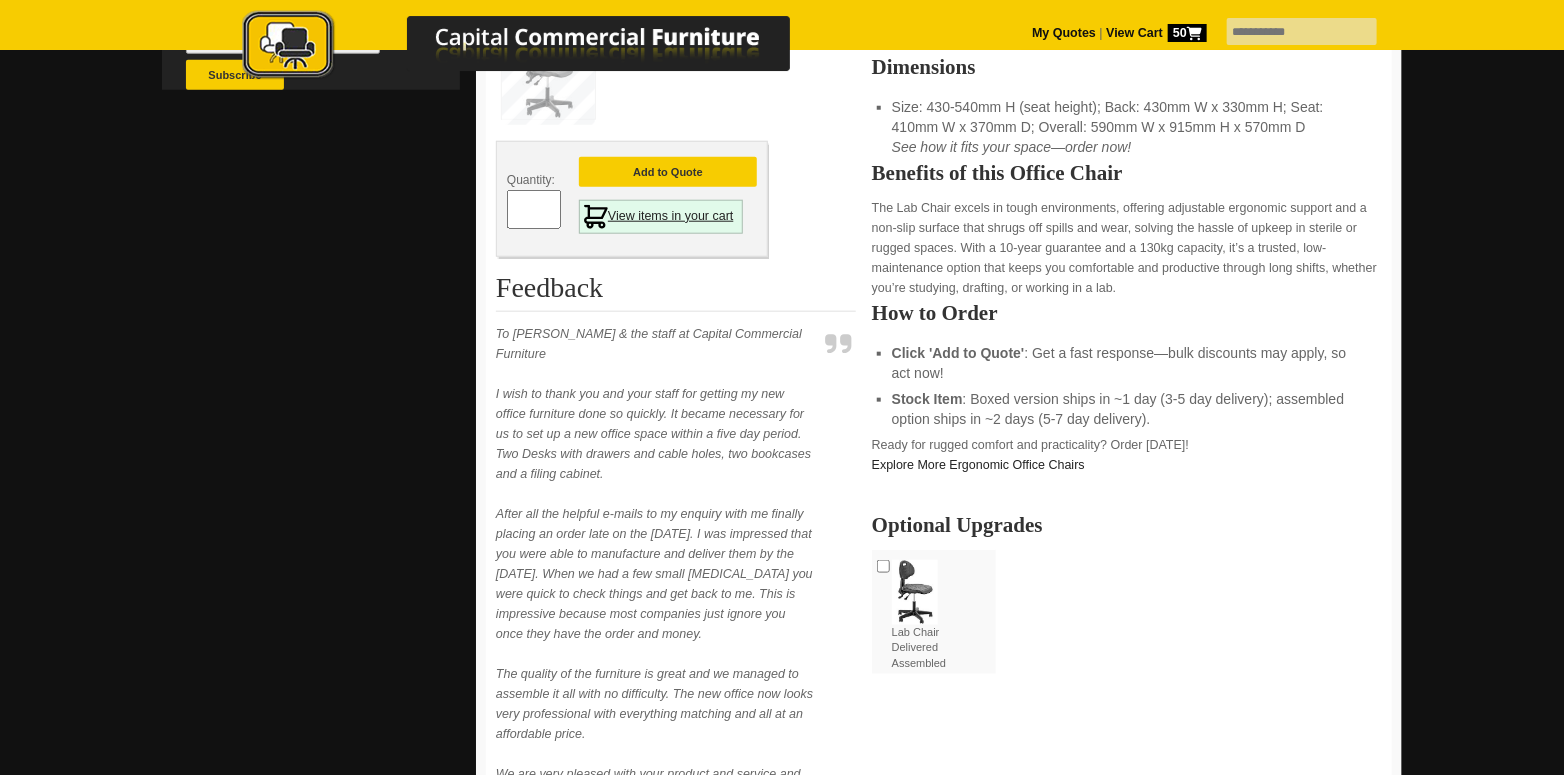 click on "View
items
in your cart" at bounding box center (661, 217) 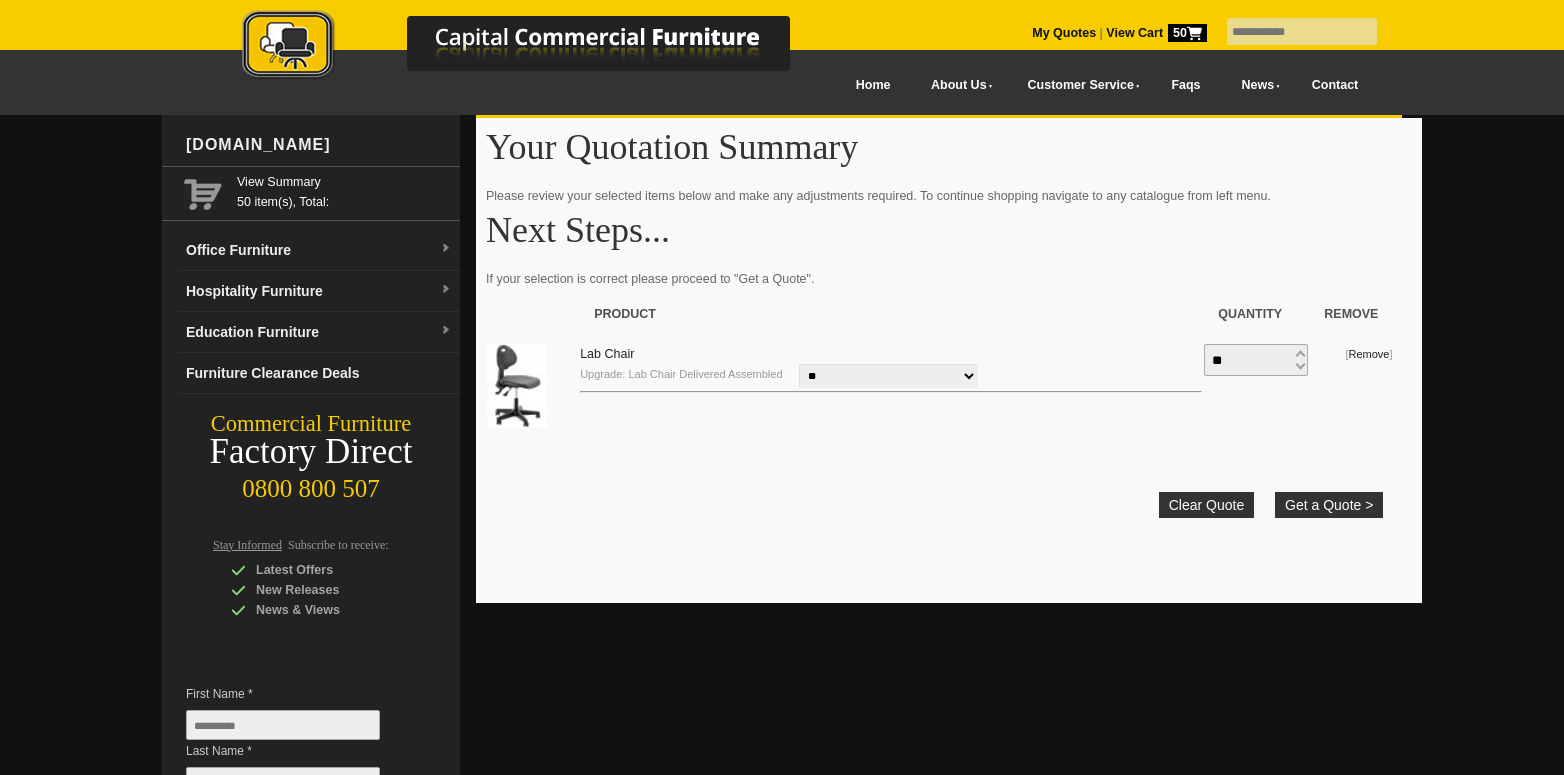 scroll, scrollTop: 0, scrollLeft: 0, axis: both 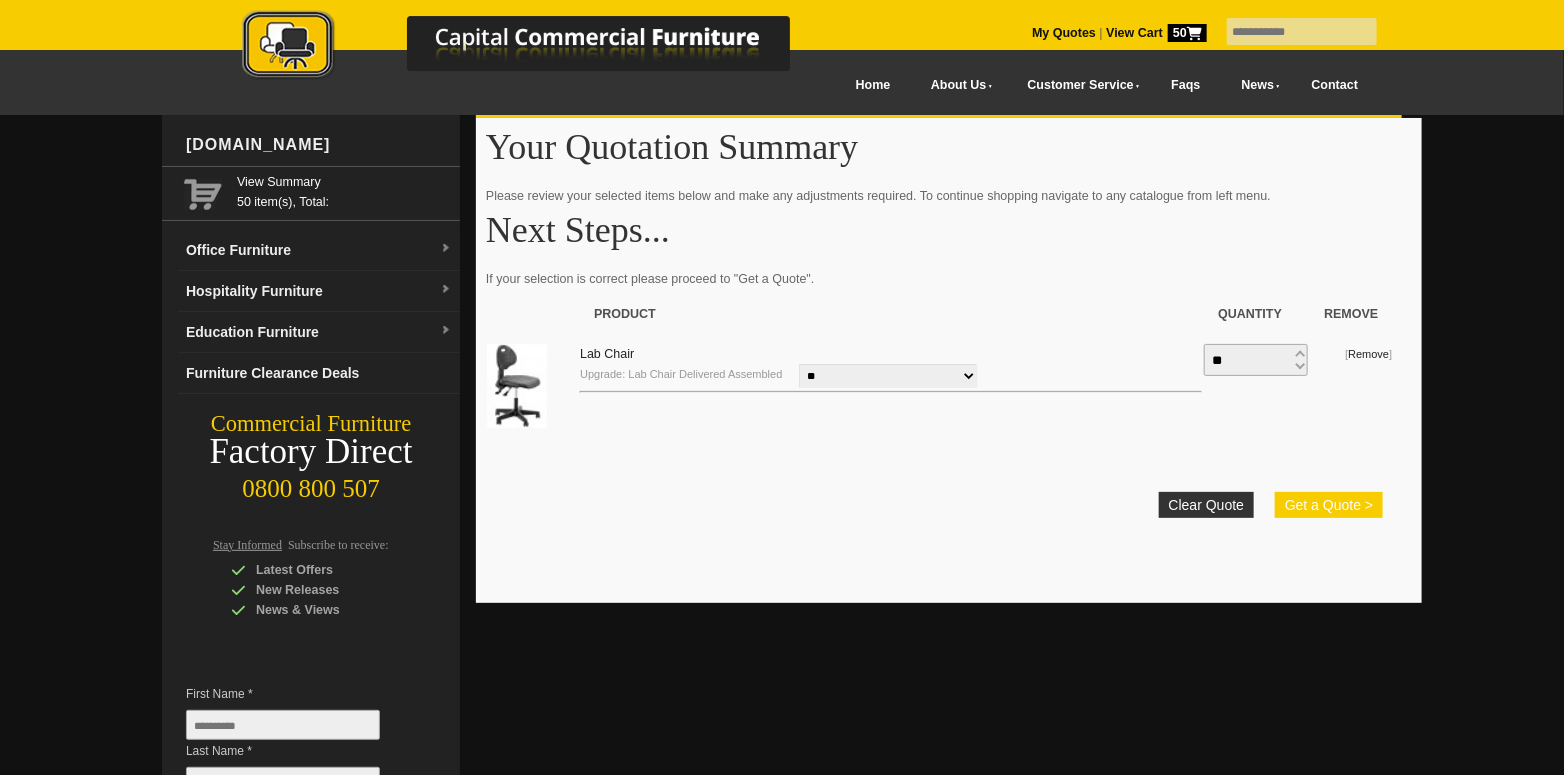 click on "Get a Quote >" at bounding box center [1329, 505] 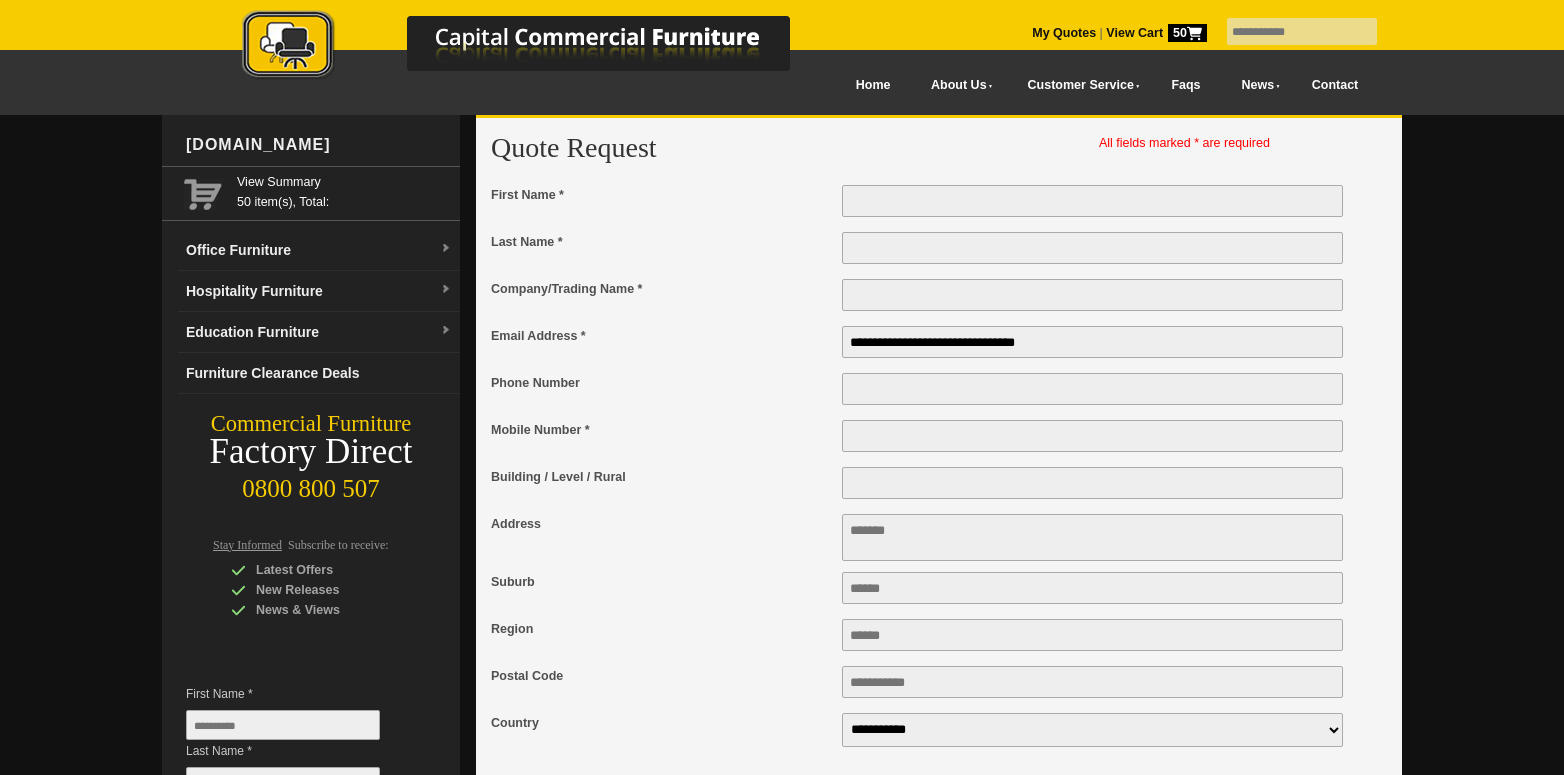 scroll, scrollTop: 0, scrollLeft: 0, axis: both 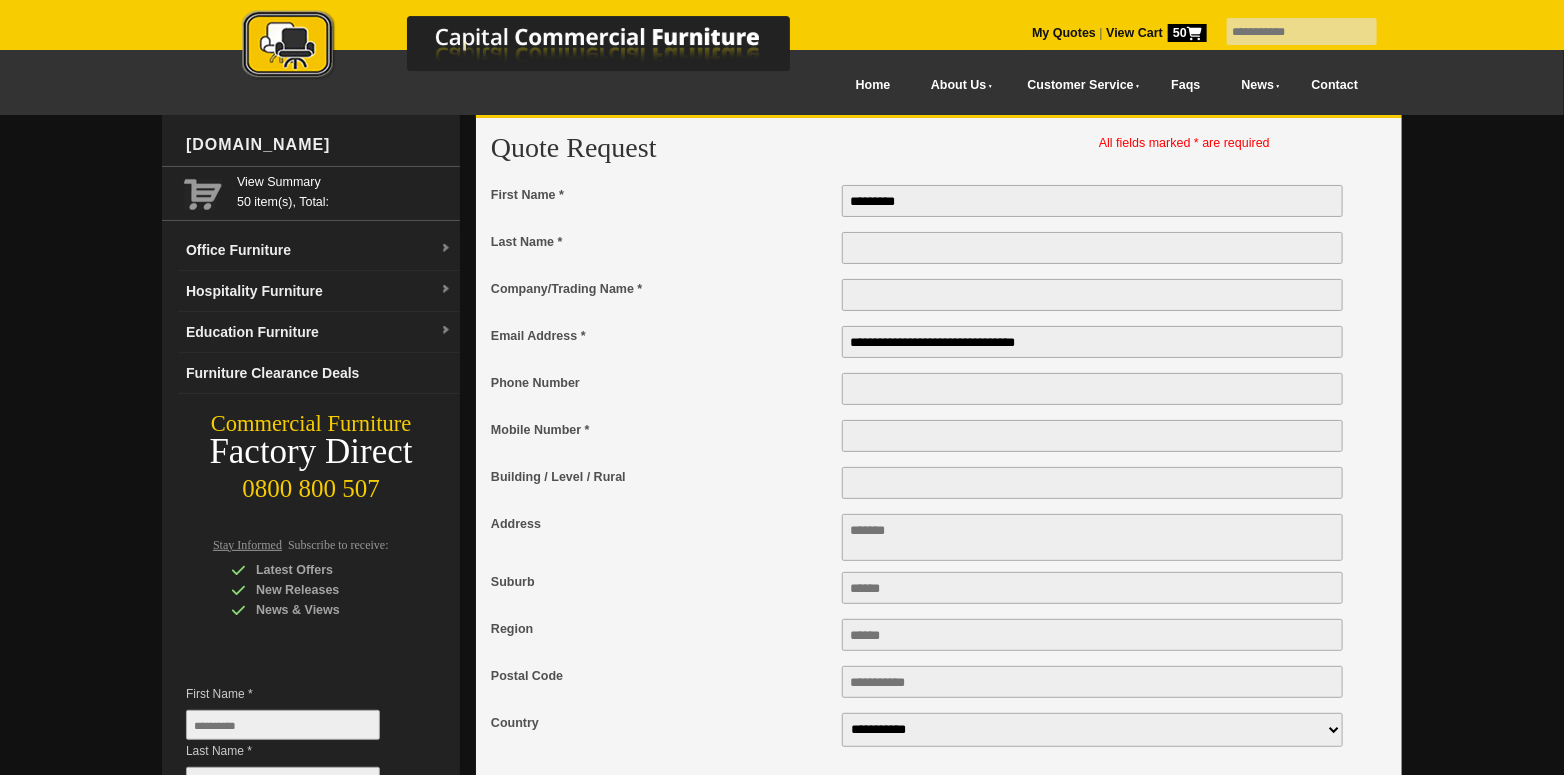 type on "**********" 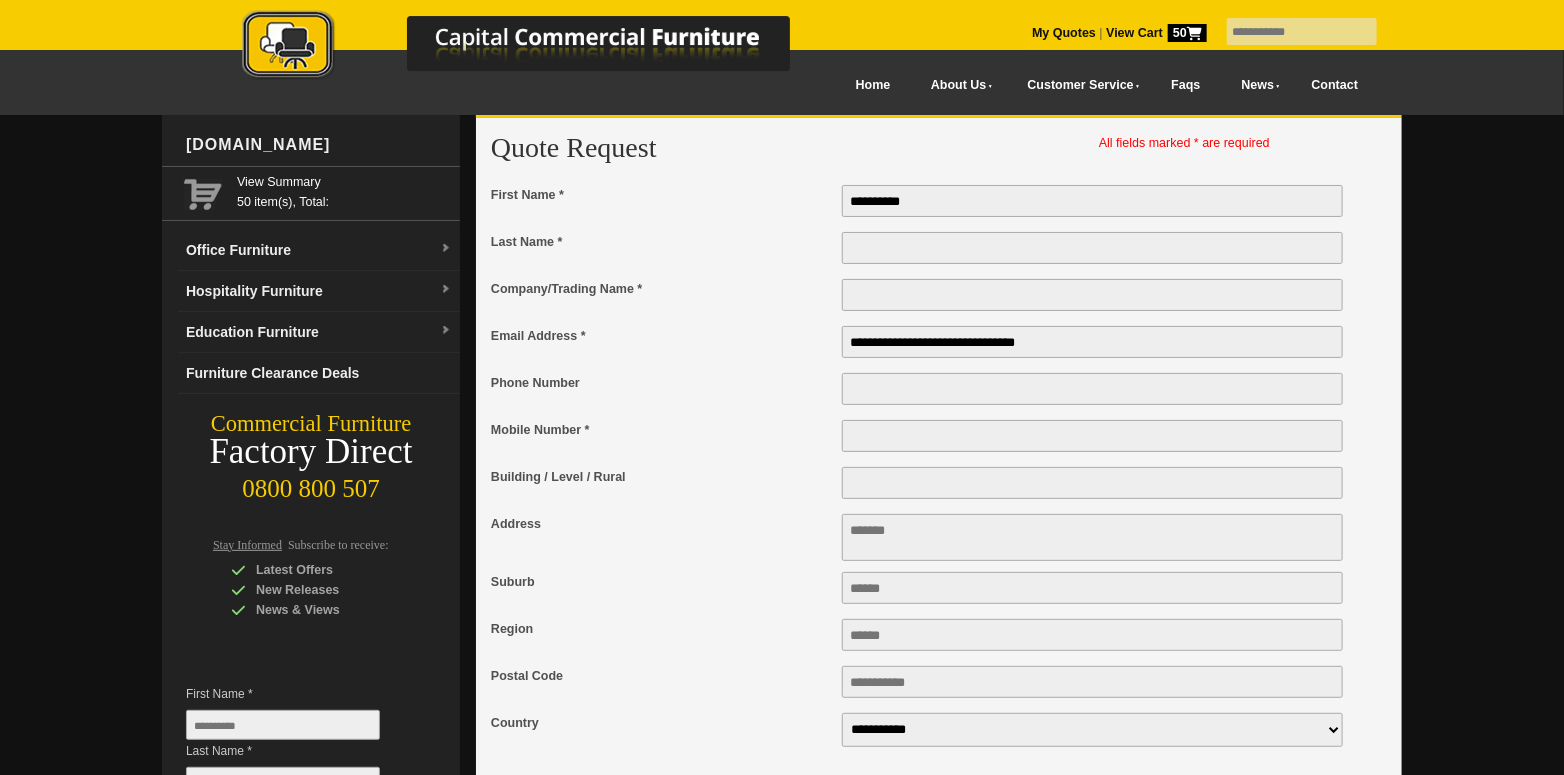 type on "*******" 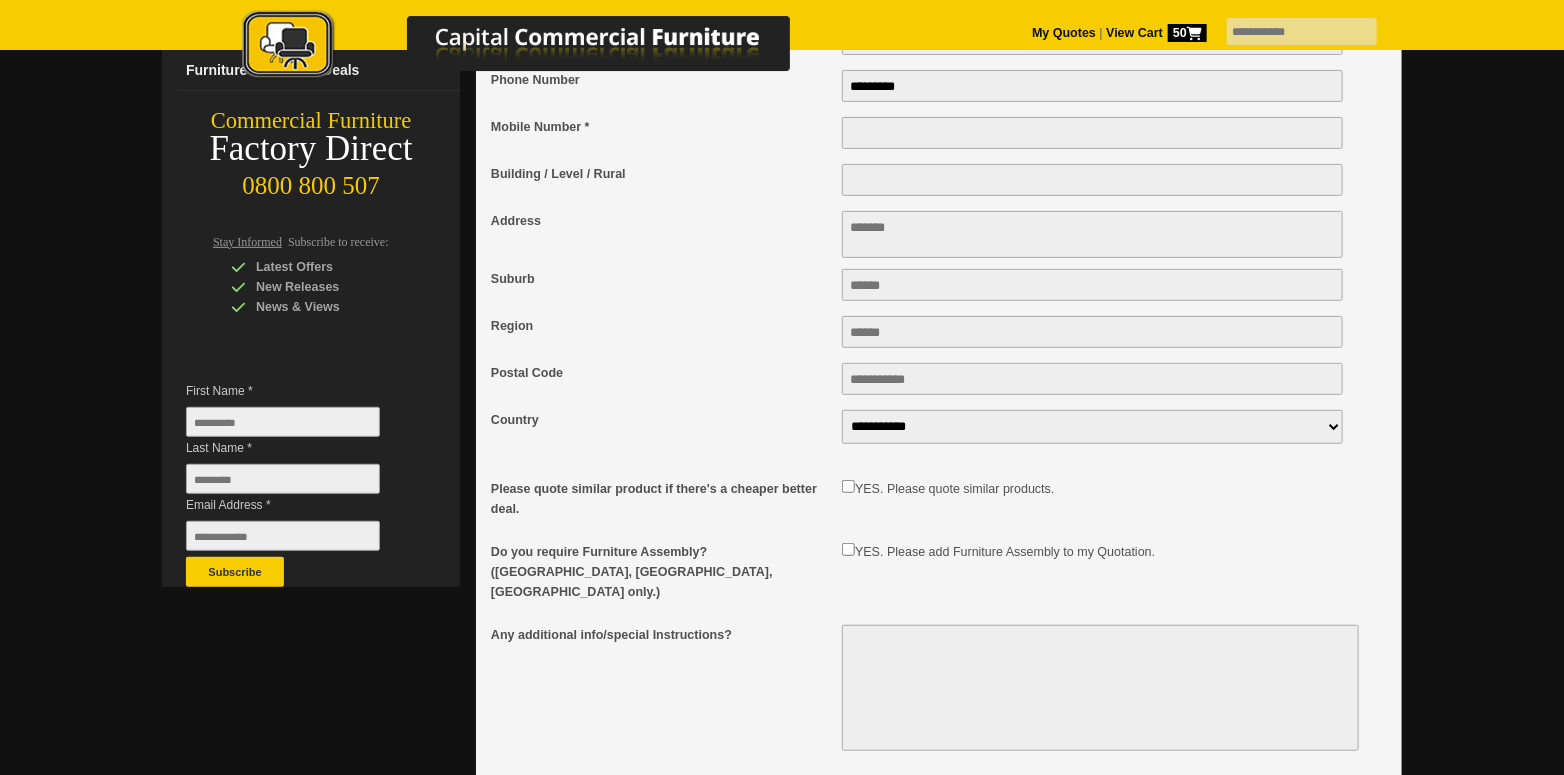 scroll, scrollTop: 499, scrollLeft: 0, axis: vertical 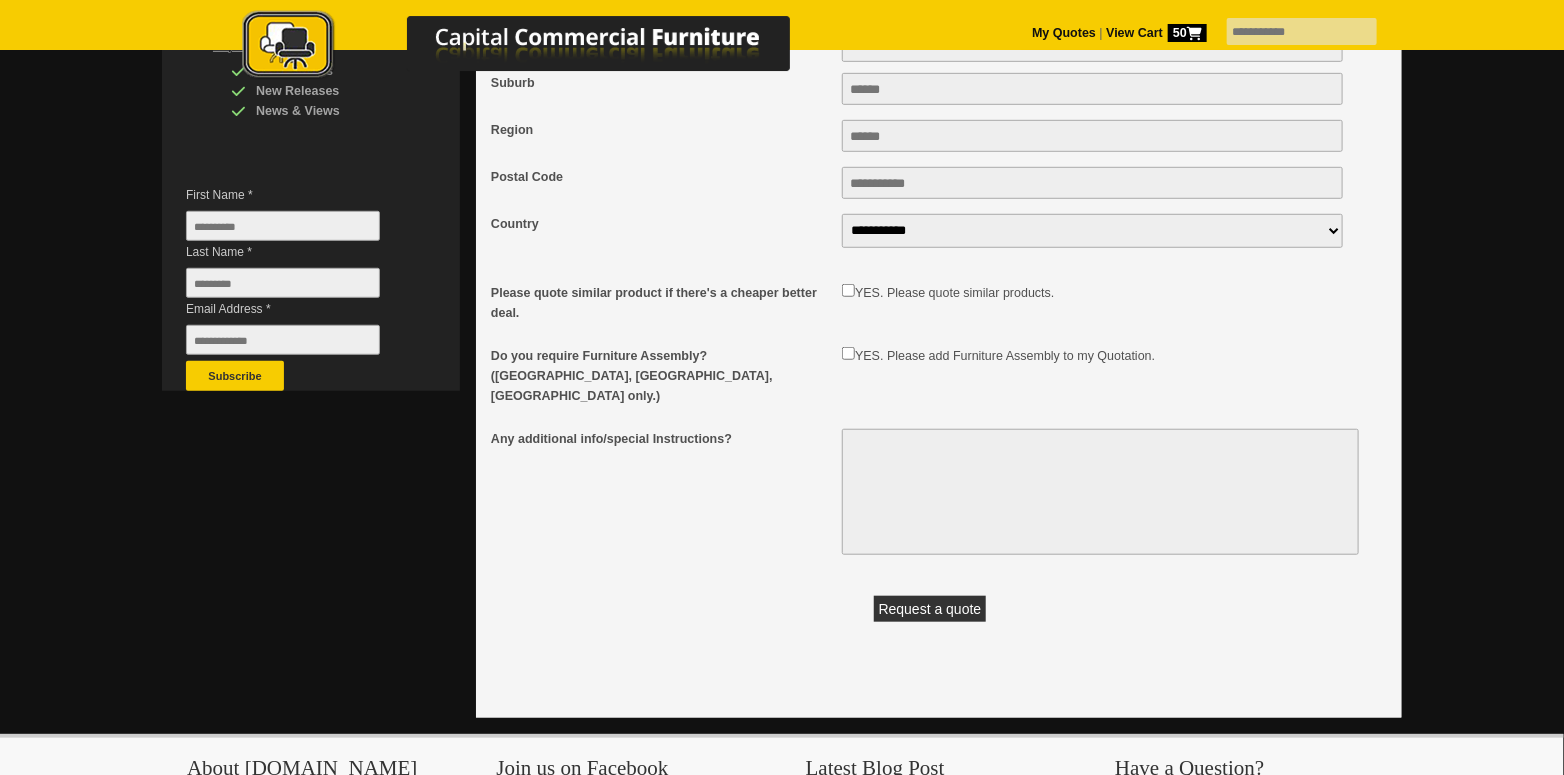 click on "YES. Please quote similar products." at bounding box center [1105, 302] 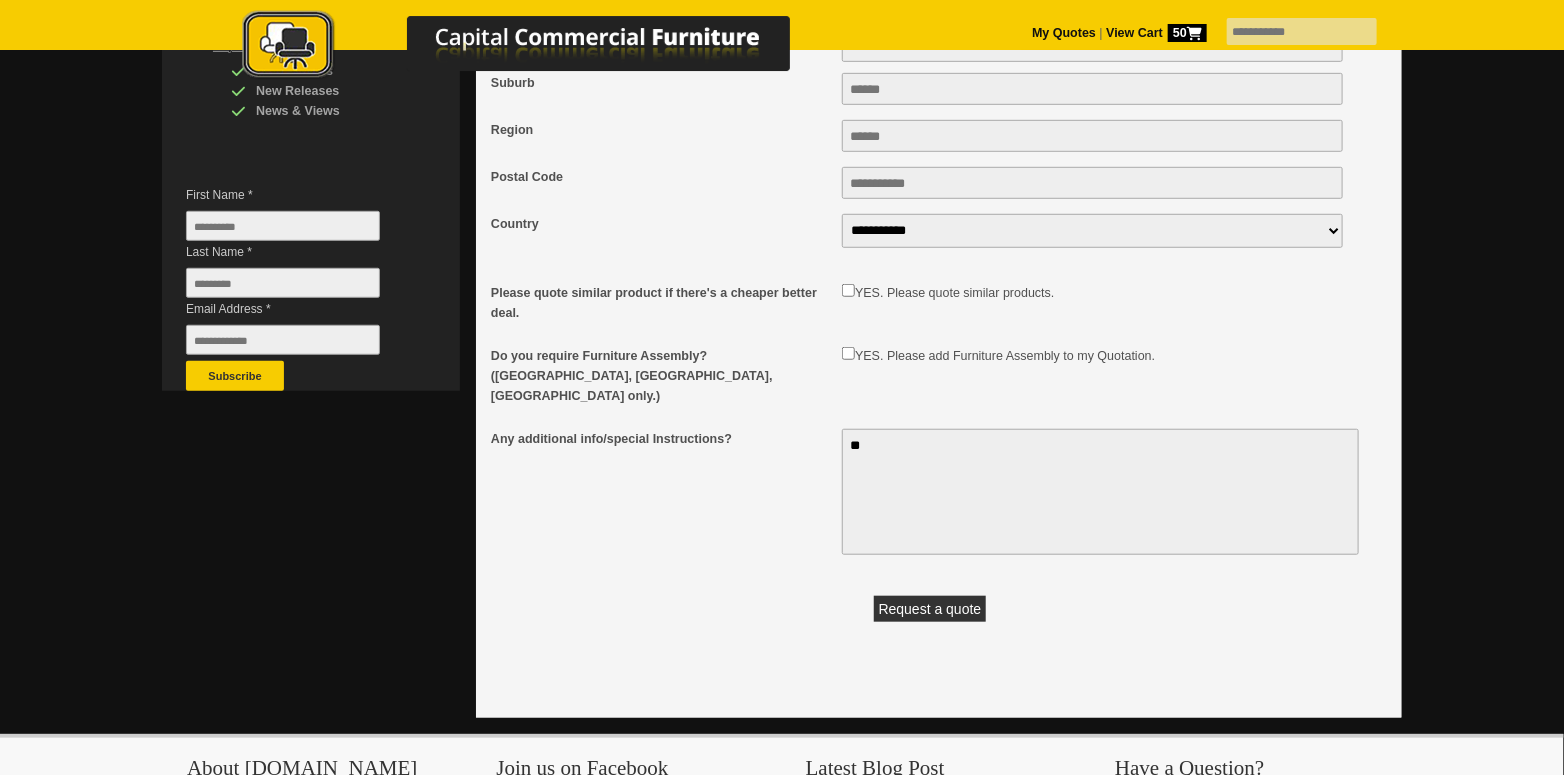 type on "*" 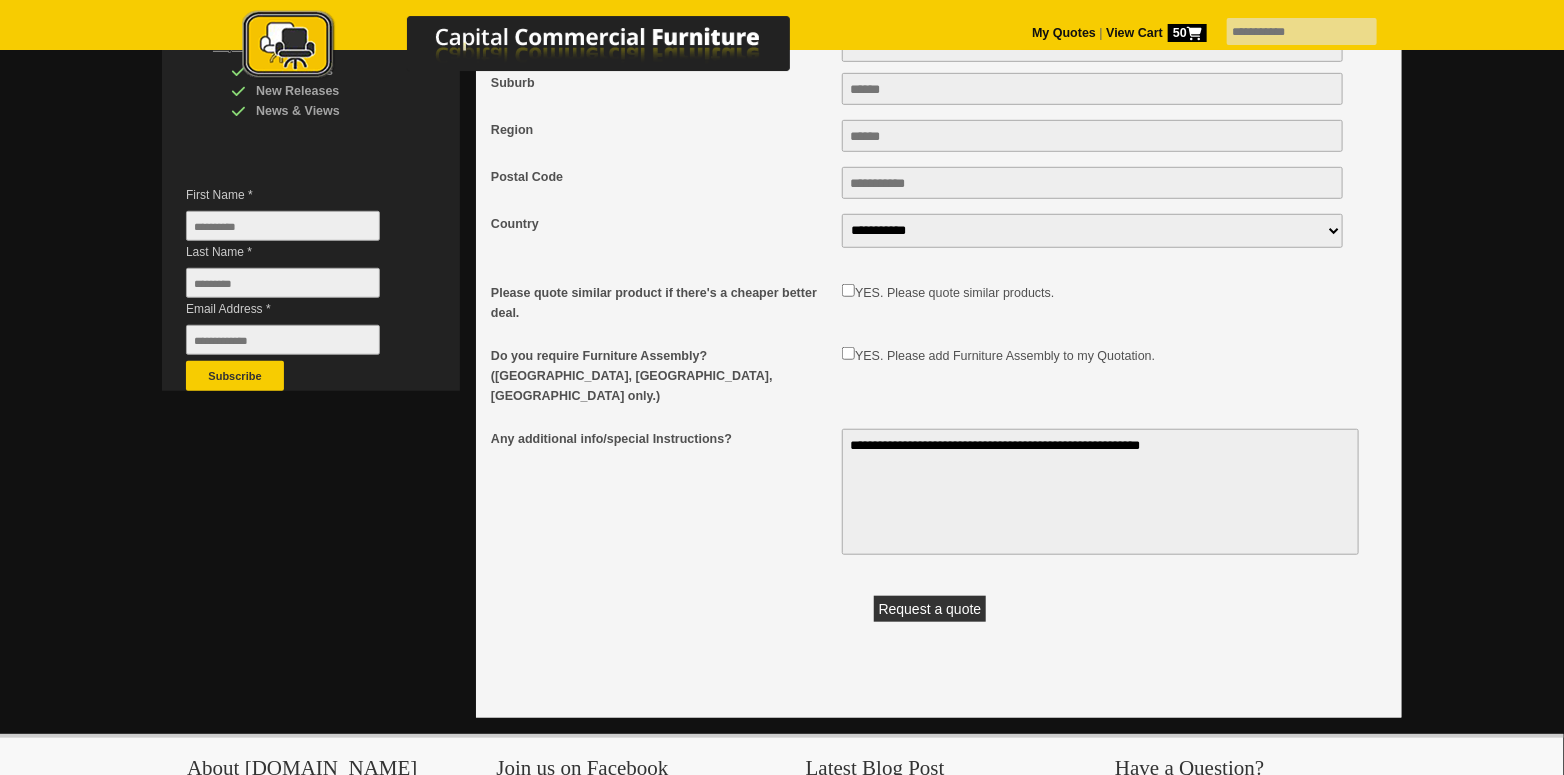 type on "**********" 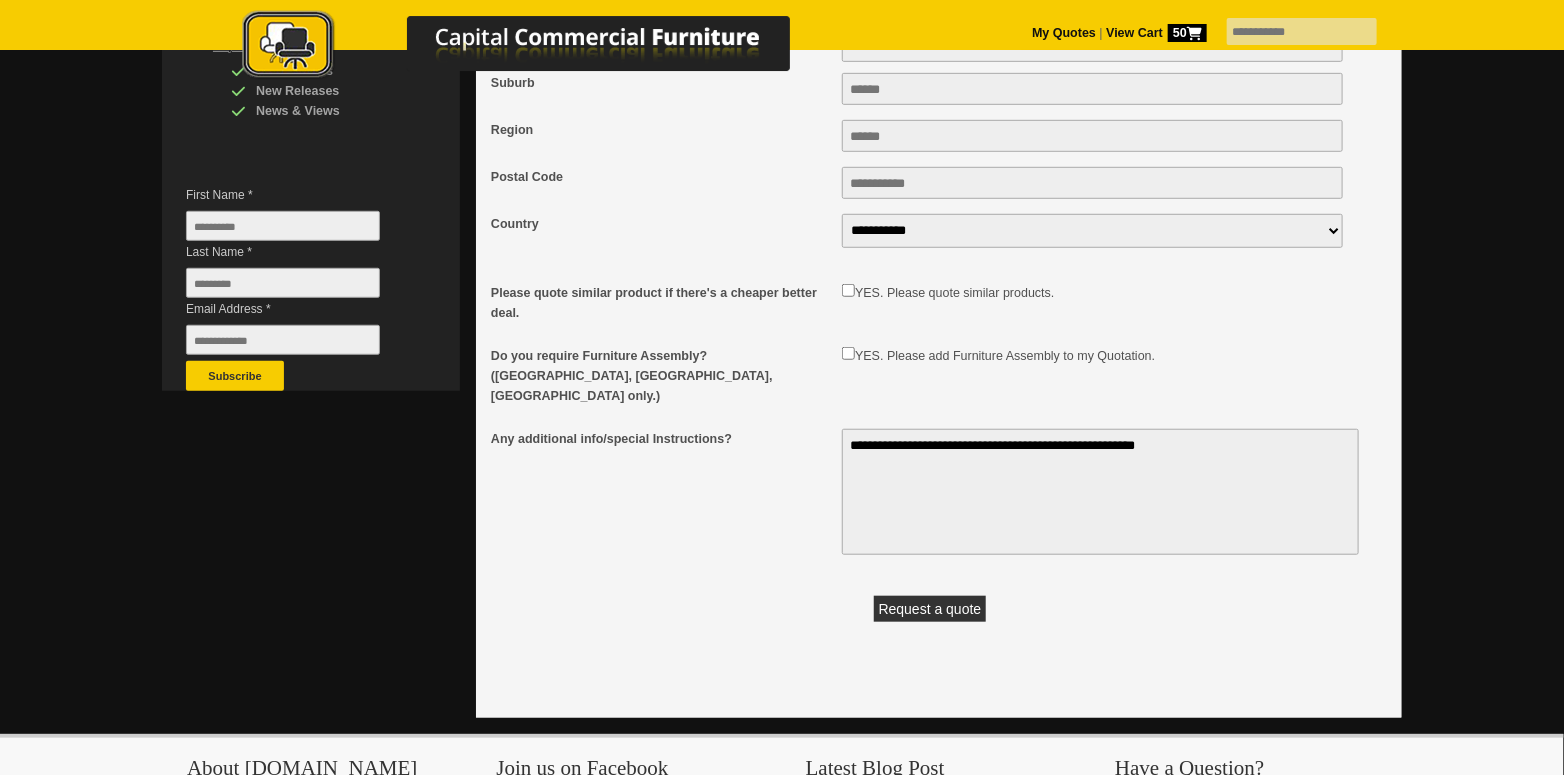 click at bounding box center [283, 226] 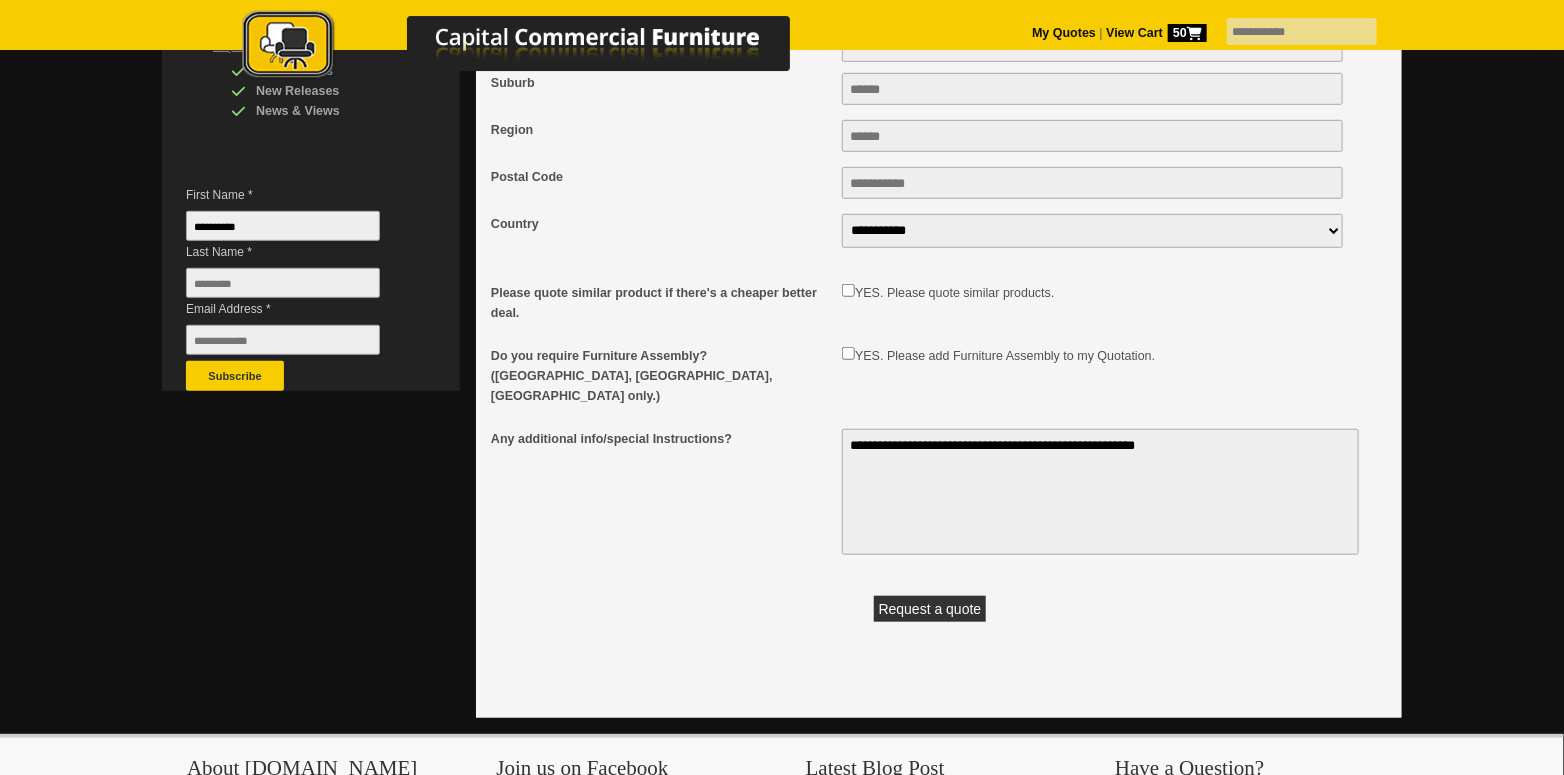 type on "*******" 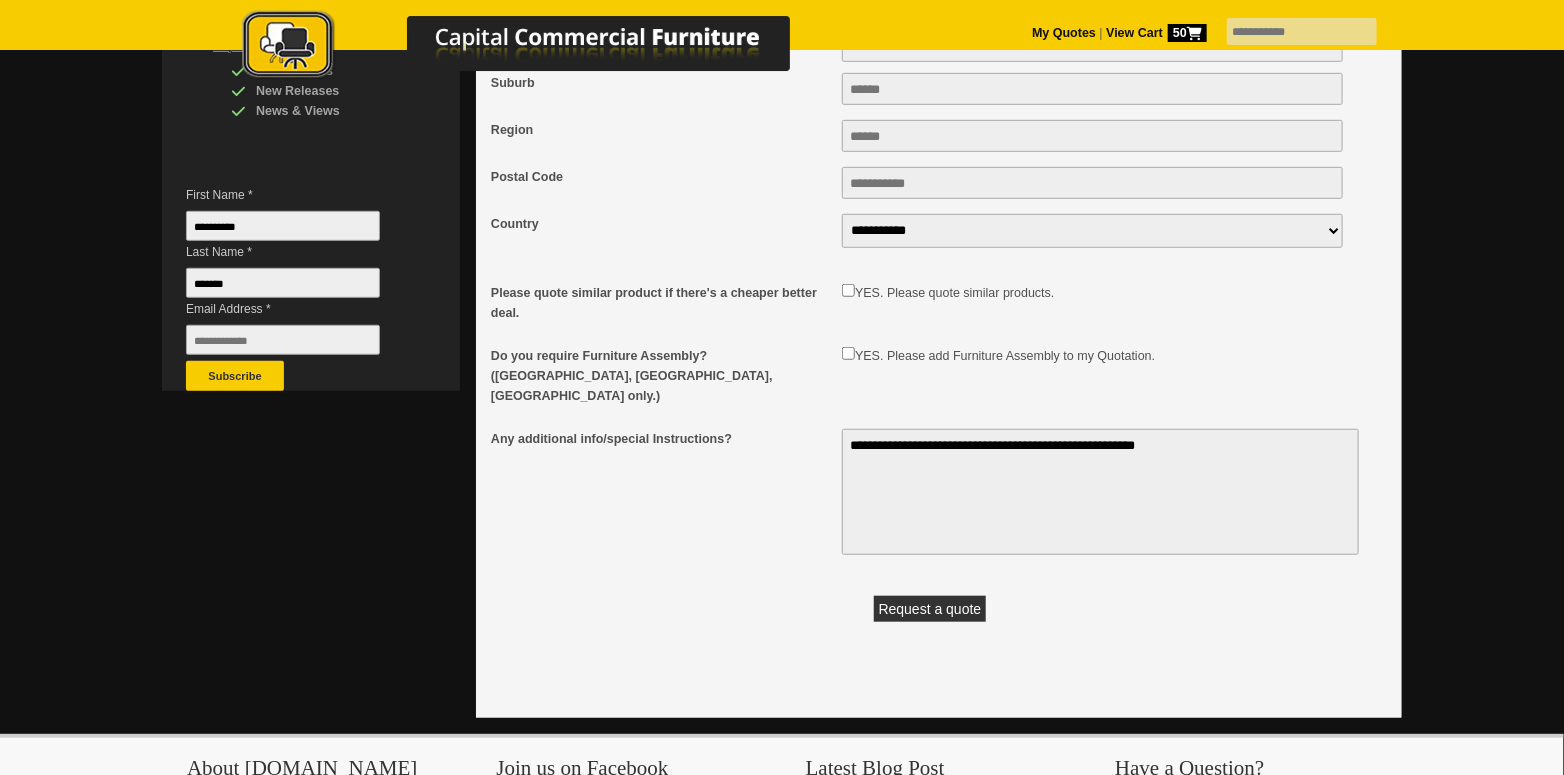 type on "**********" 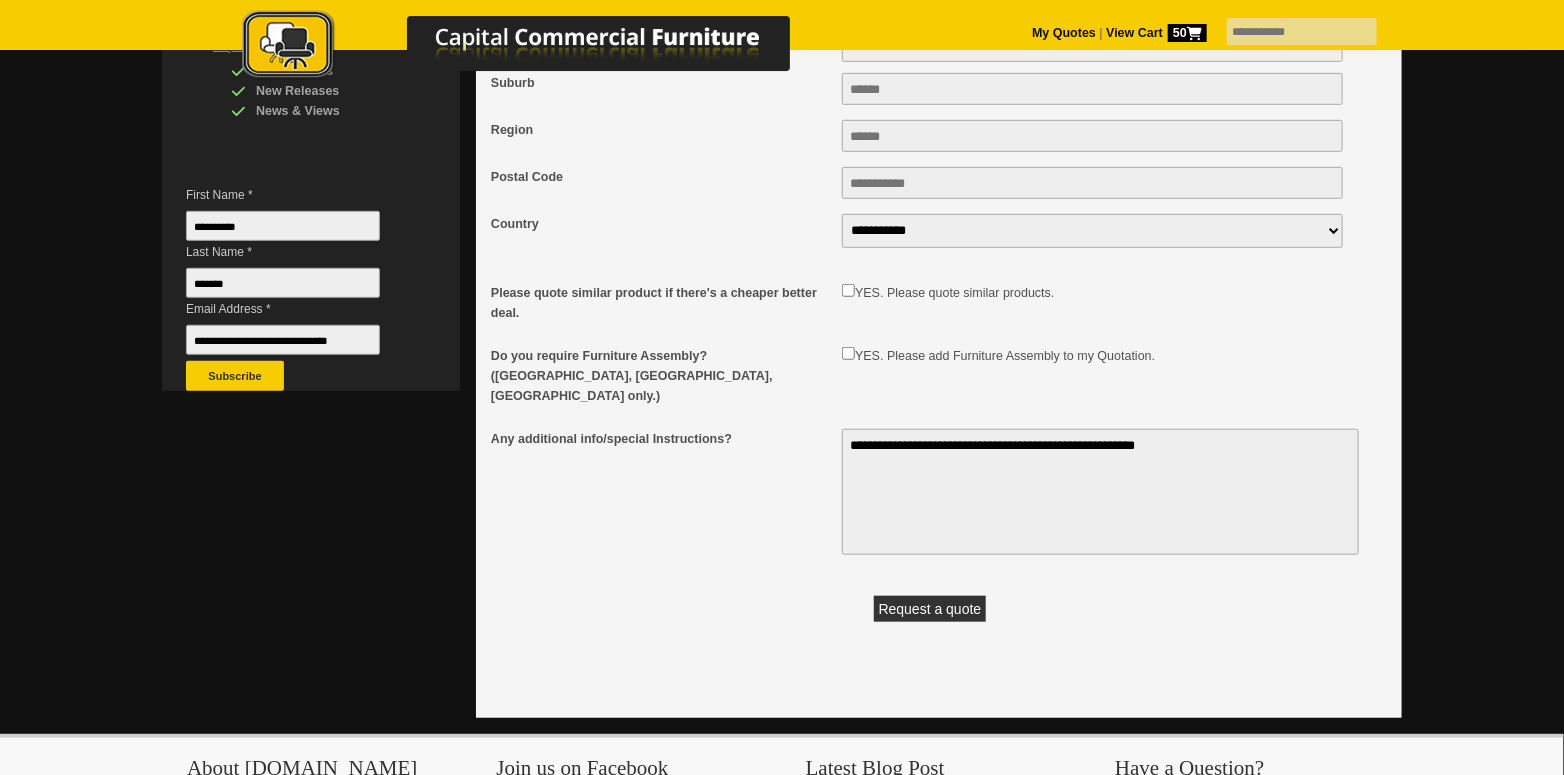 click on "Request a quote" at bounding box center (930, 609) 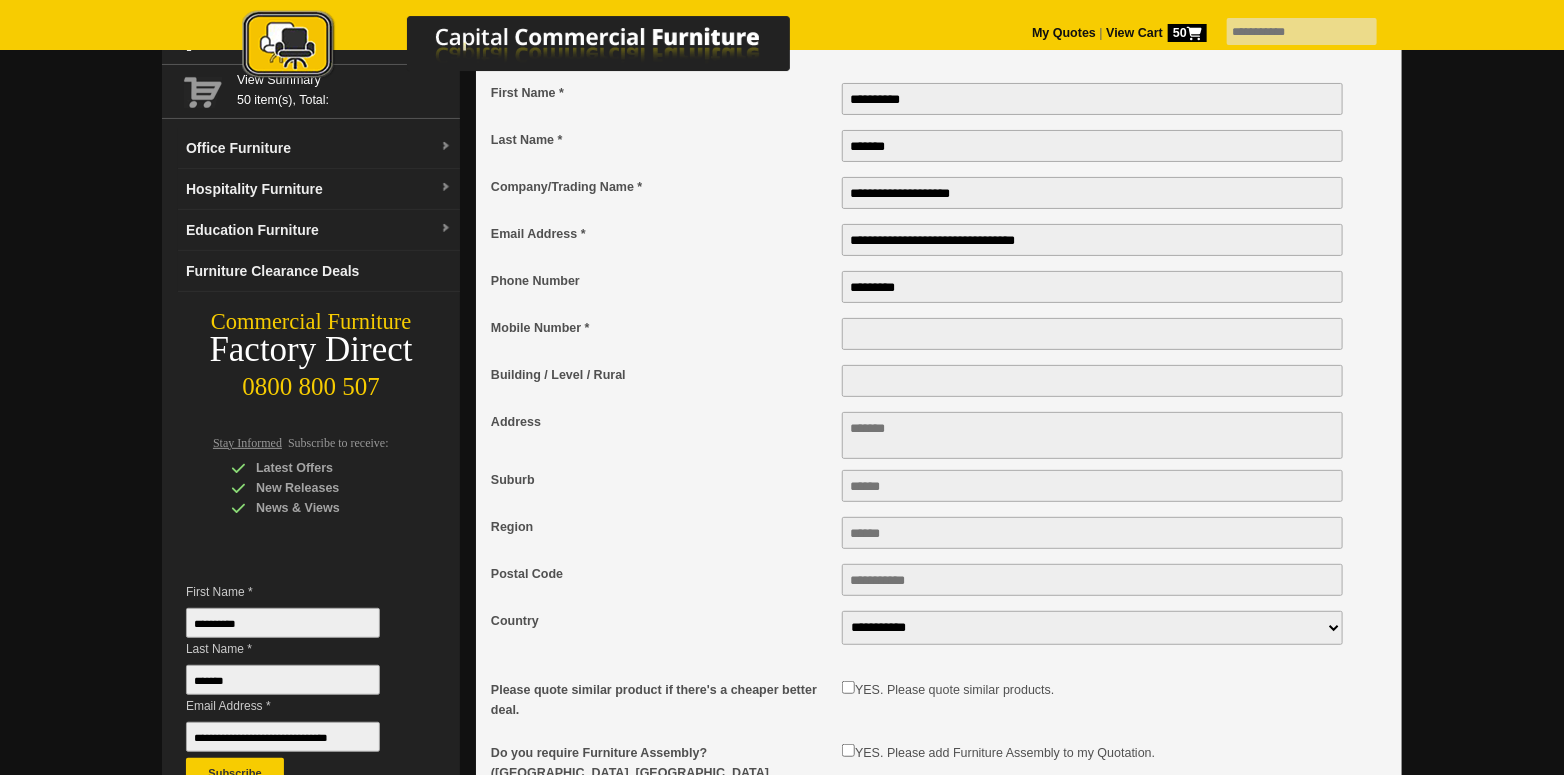 scroll, scrollTop: 100, scrollLeft: 0, axis: vertical 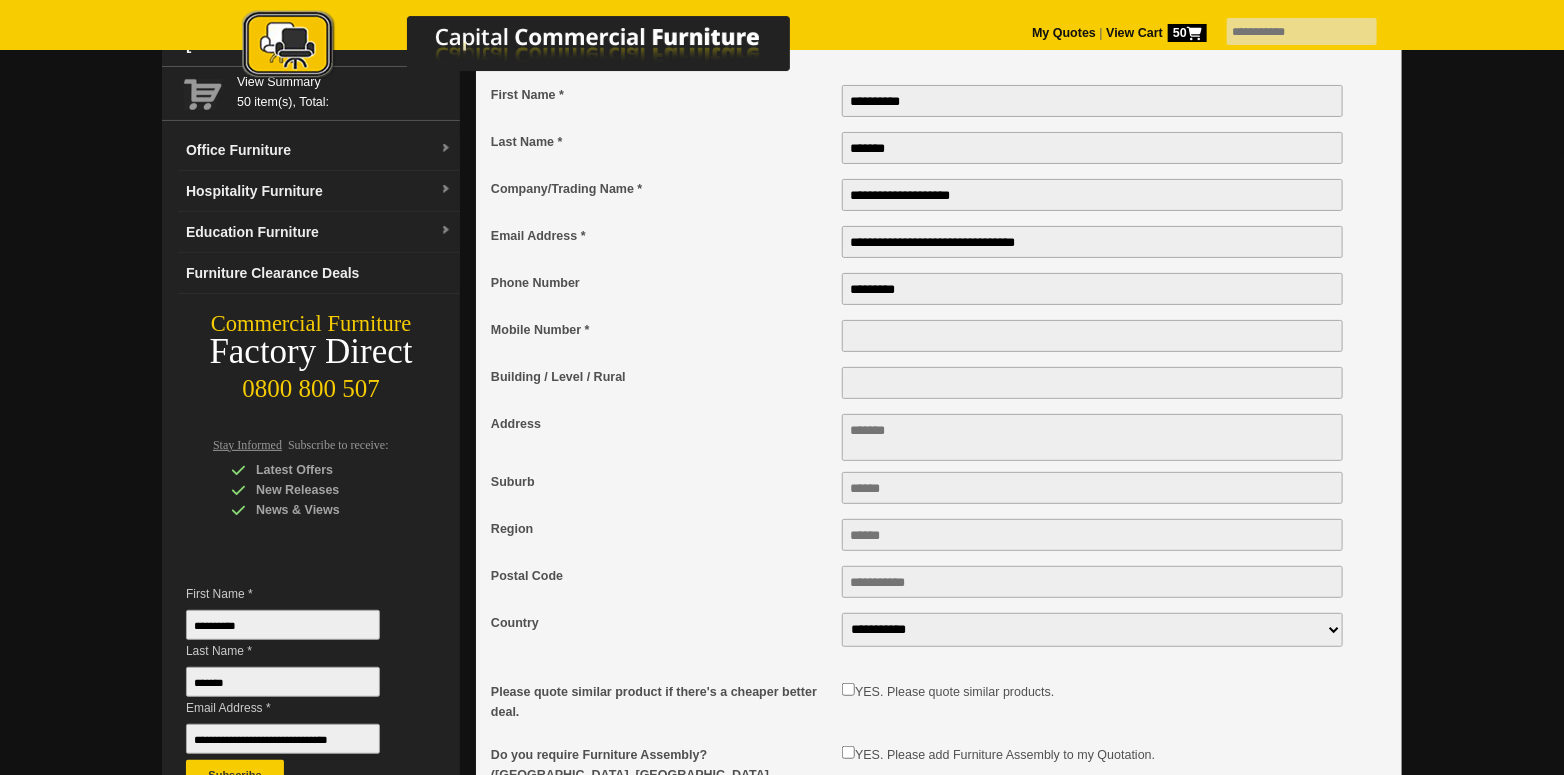 click at bounding box center [1092, 437] 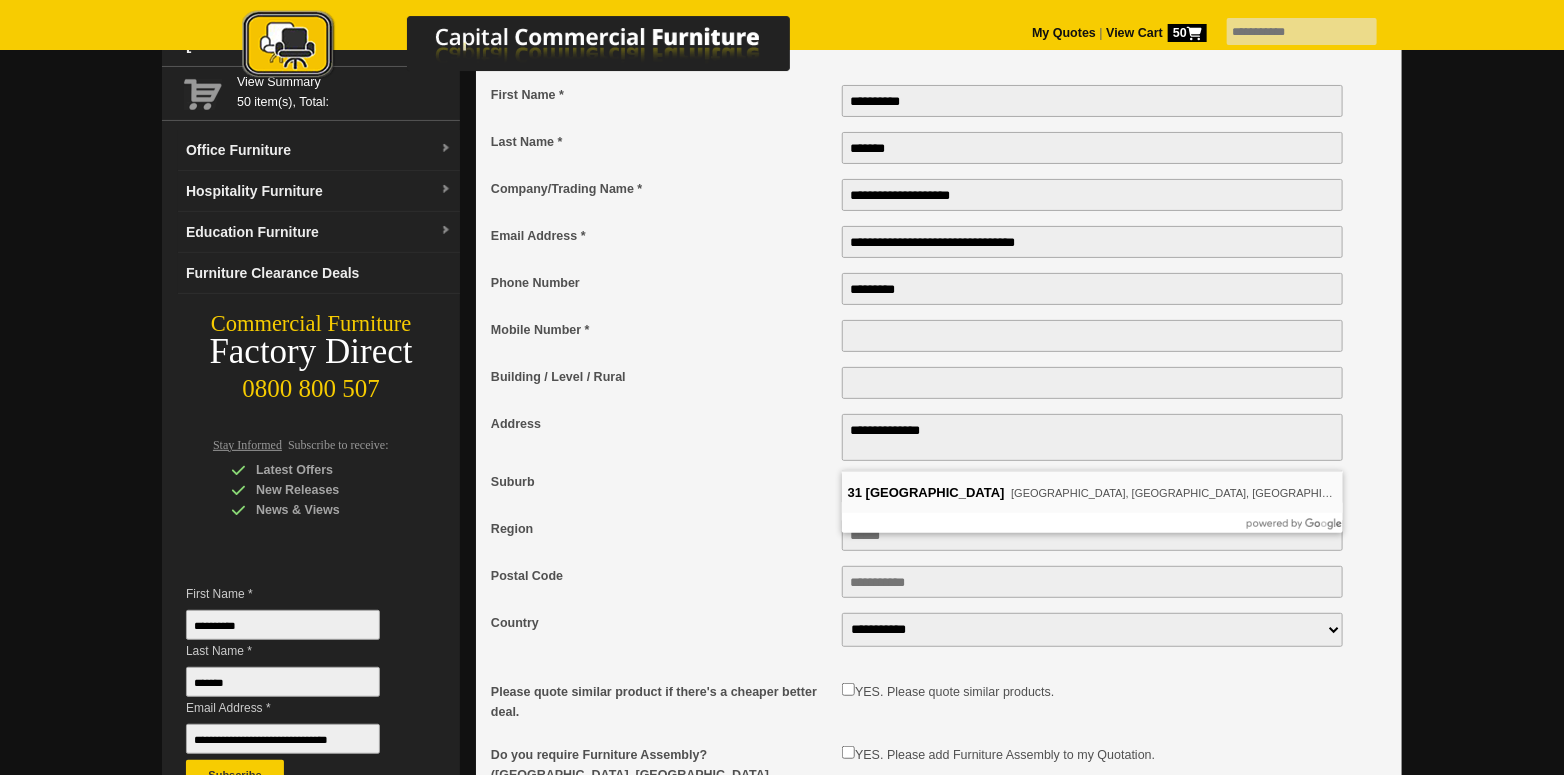 type on "**********" 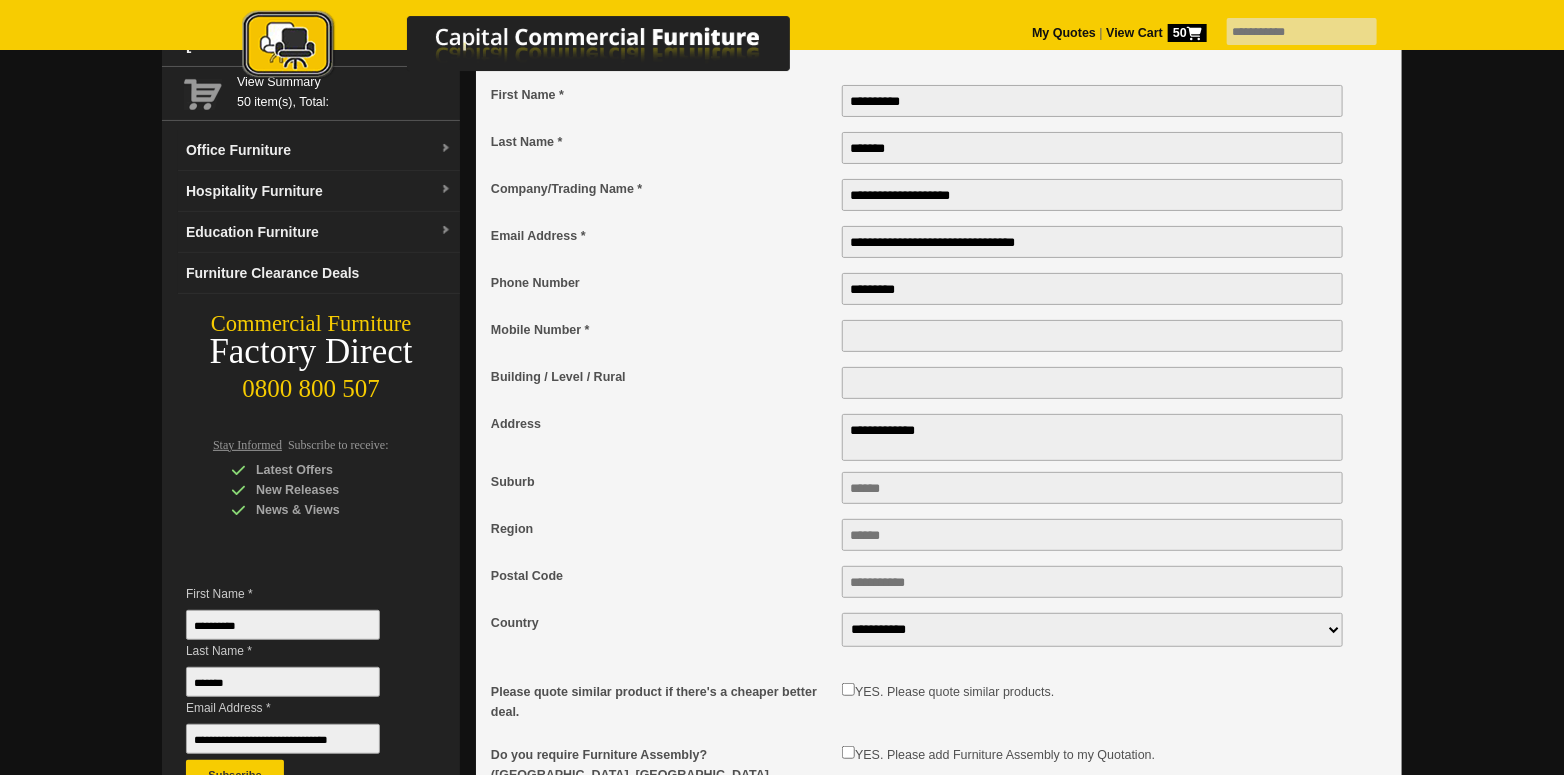 type on "********" 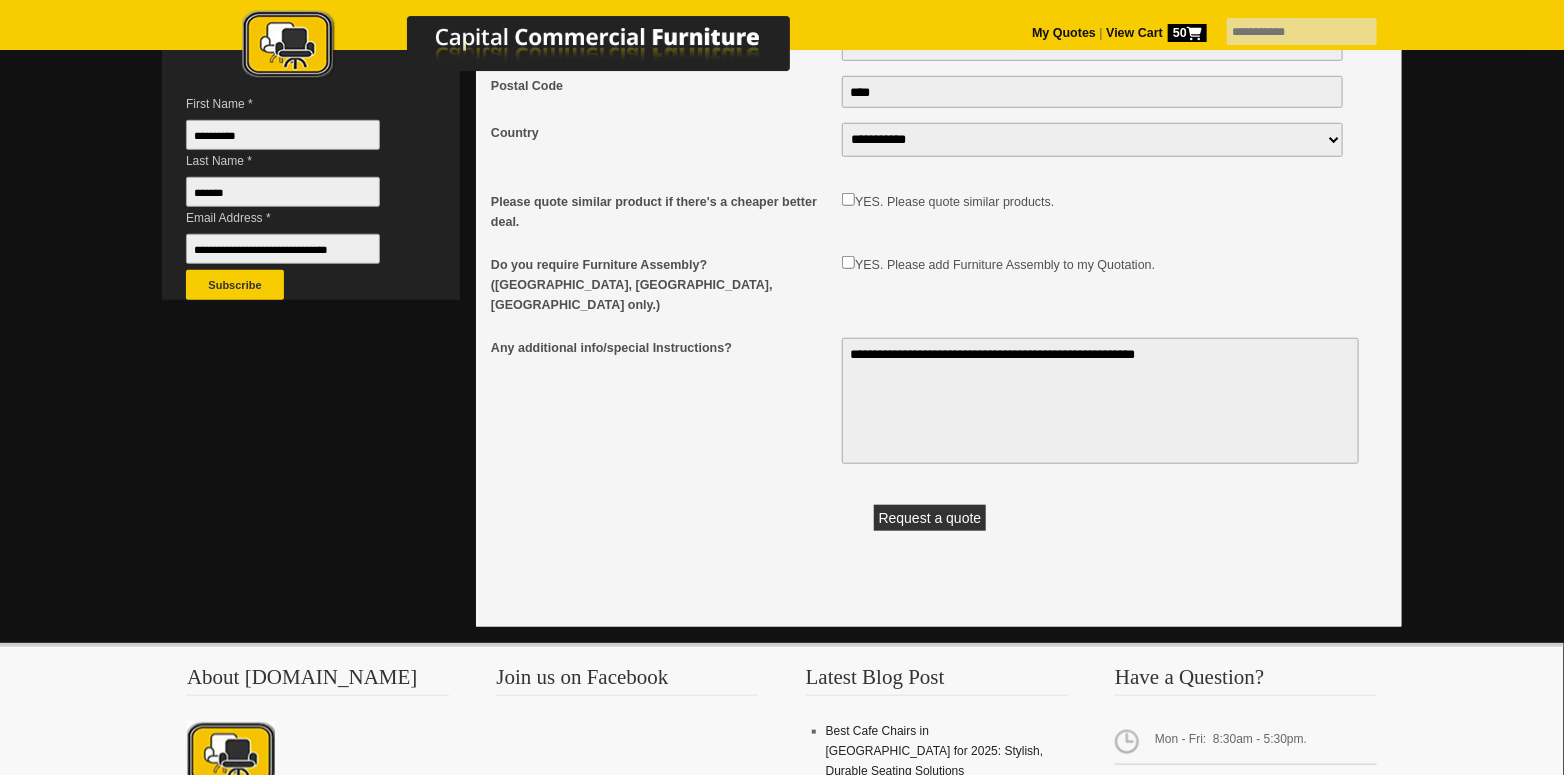 scroll, scrollTop: 600, scrollLeft: 0, axis: vertical 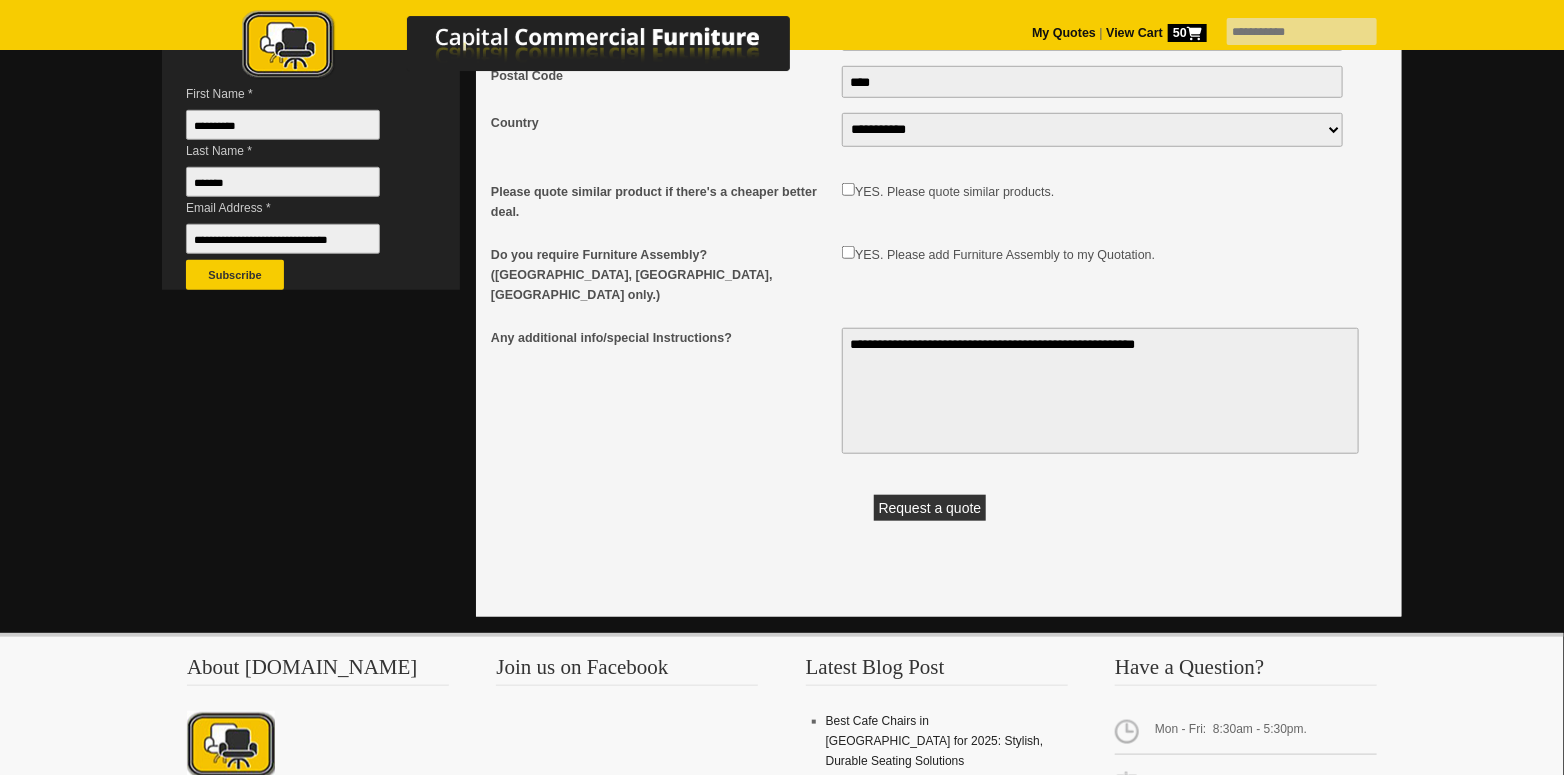 click on "Request a quote" at bounding box center [930, 508] 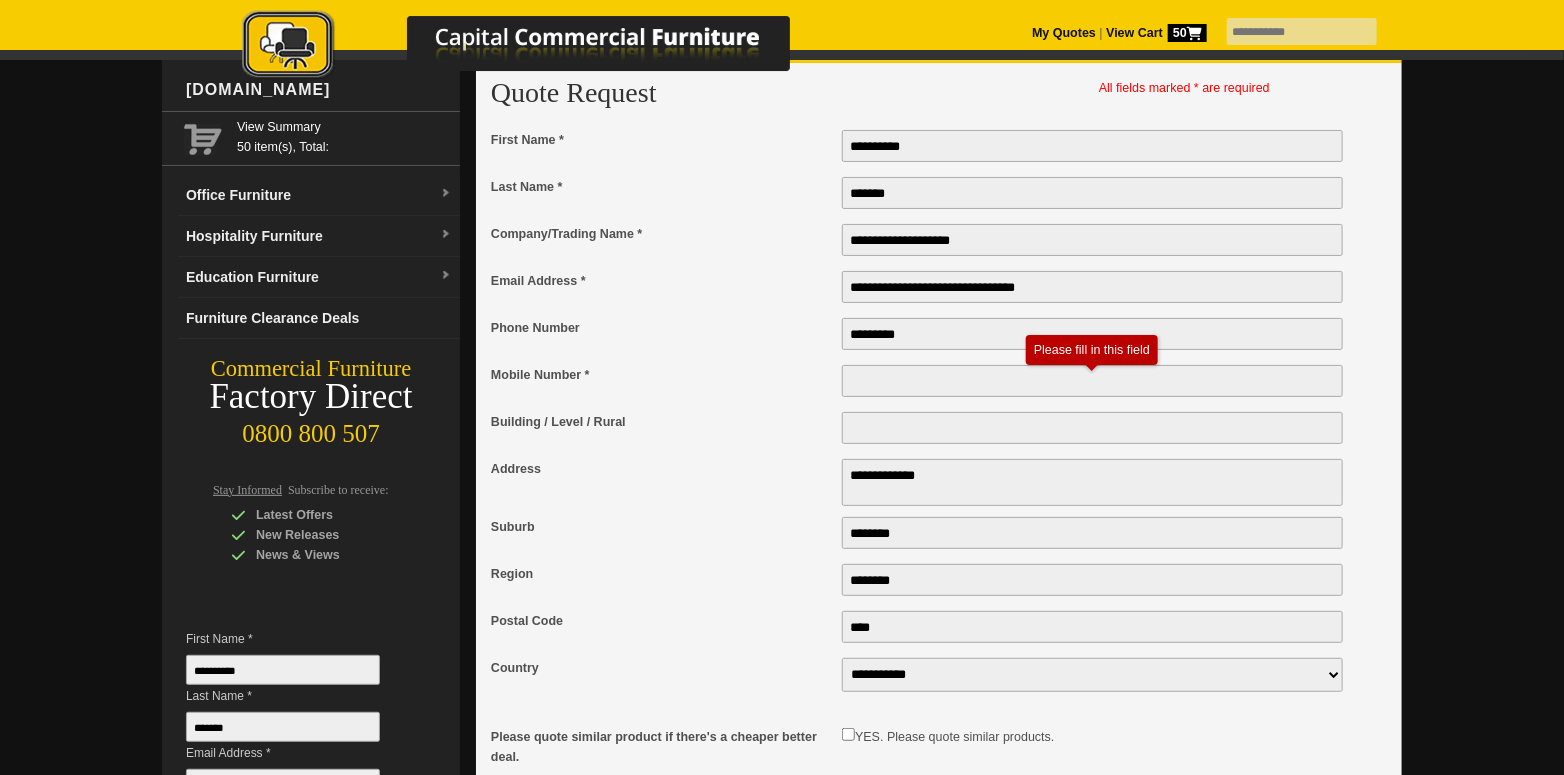 drag, startPoint x: 889, startPoint y: 392, endPoint x: 900, endPoint y: 385, distance: 13.038404 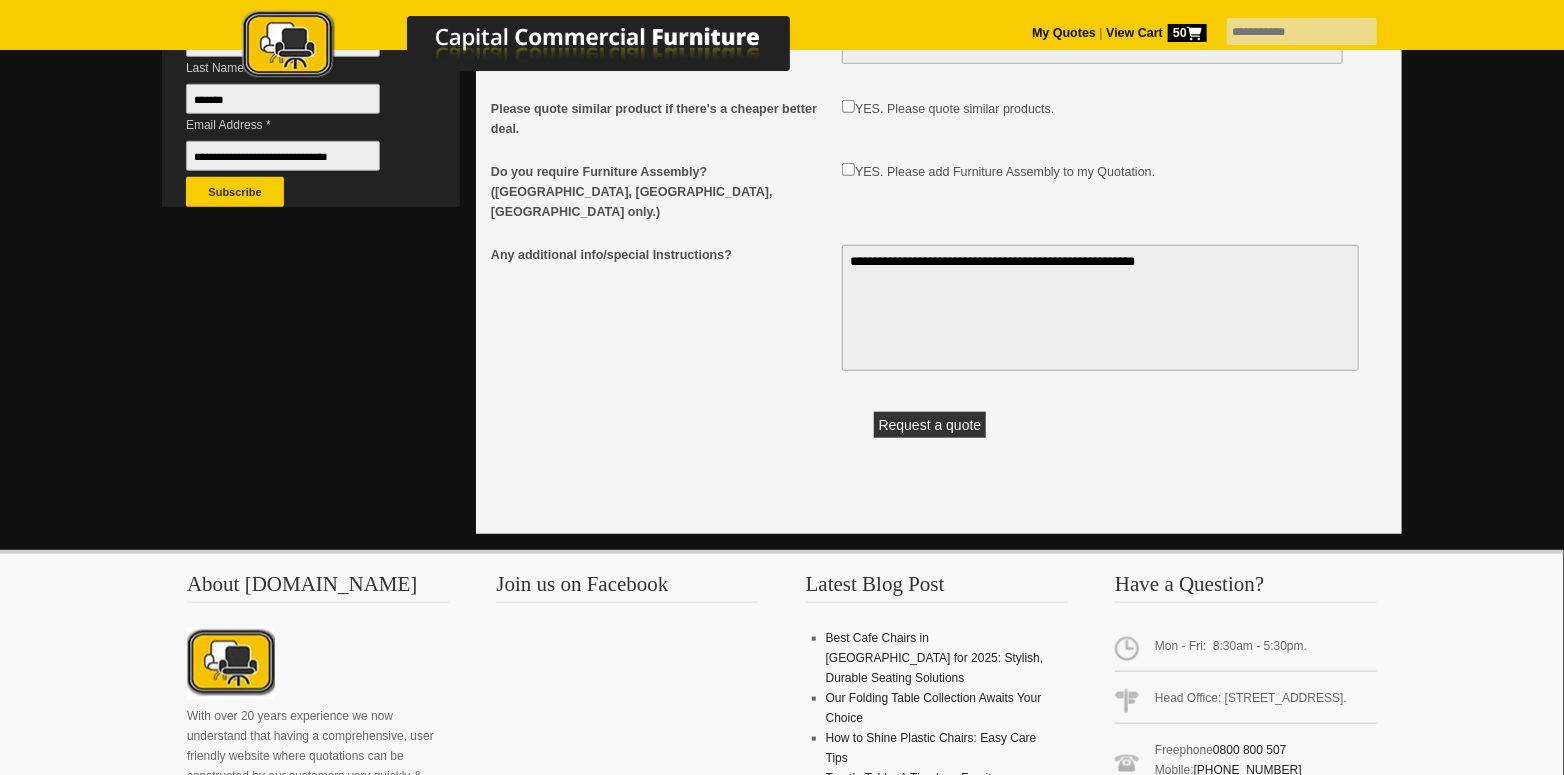 scroll, scrollTop: 755, scrollLeft: 0, axis: vertical 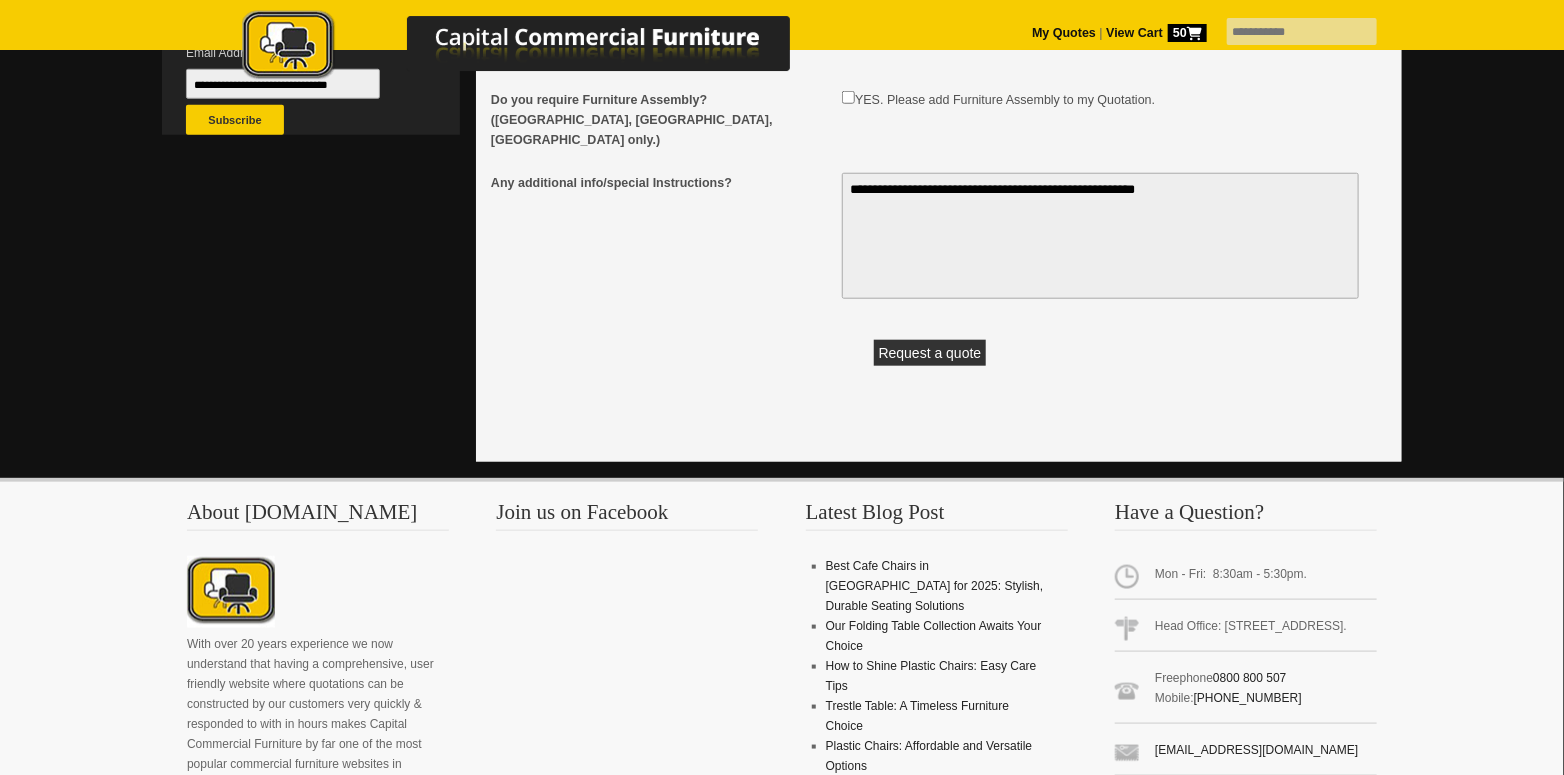 click on "Request a quote" at bounding box center (930, 353) 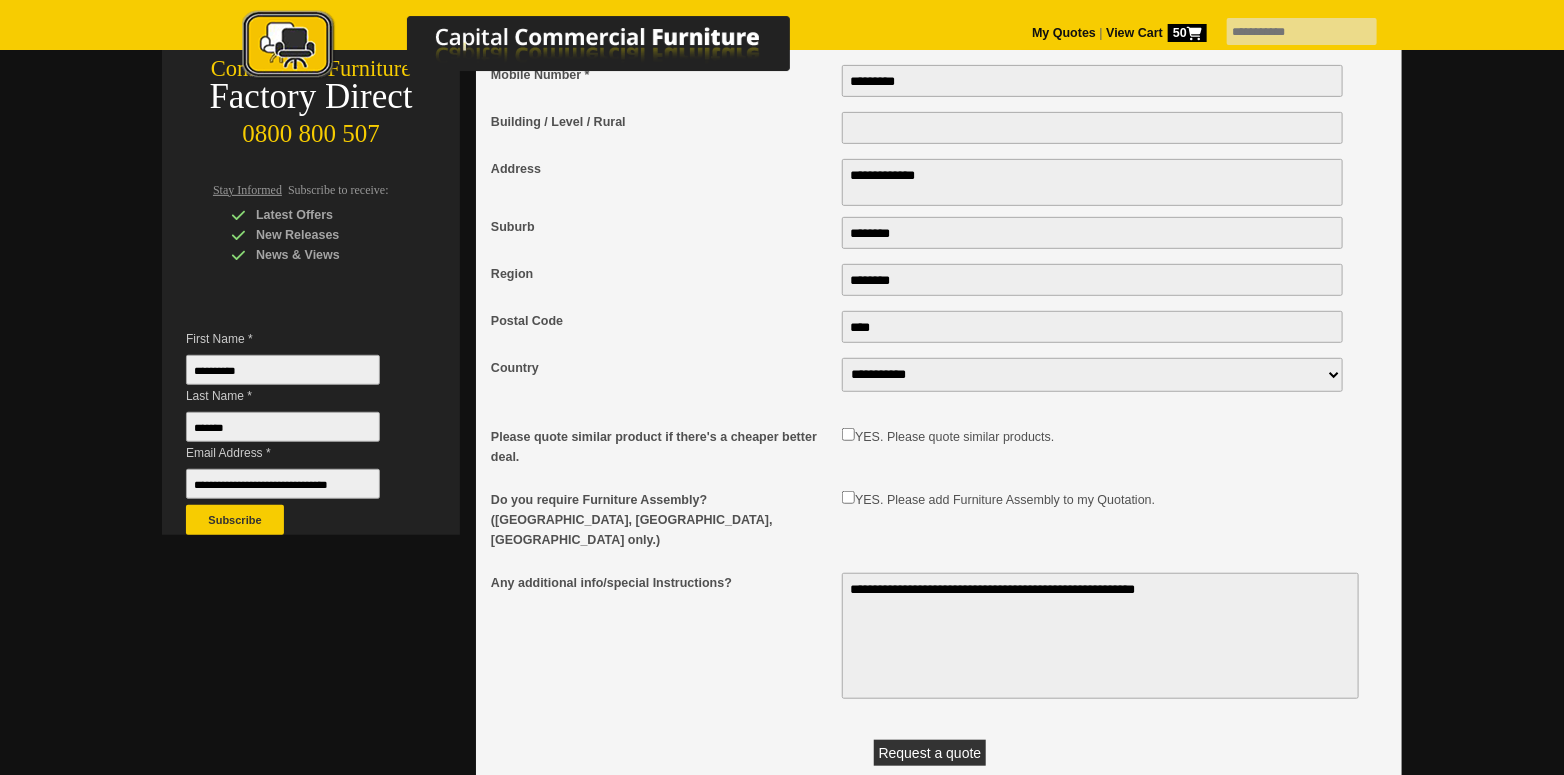 scroll, scrollTop: 199, scrollLeft: 0, axis: vertical 